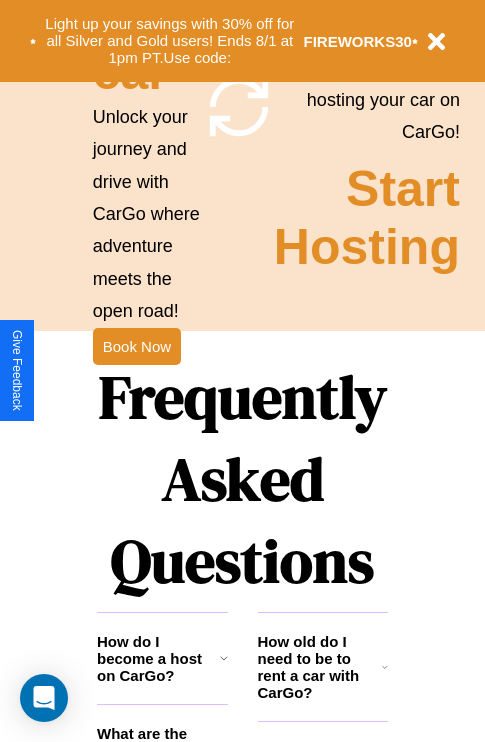 scroll, scrollTop: 2423, scrollLeft: 0, axis: vertical 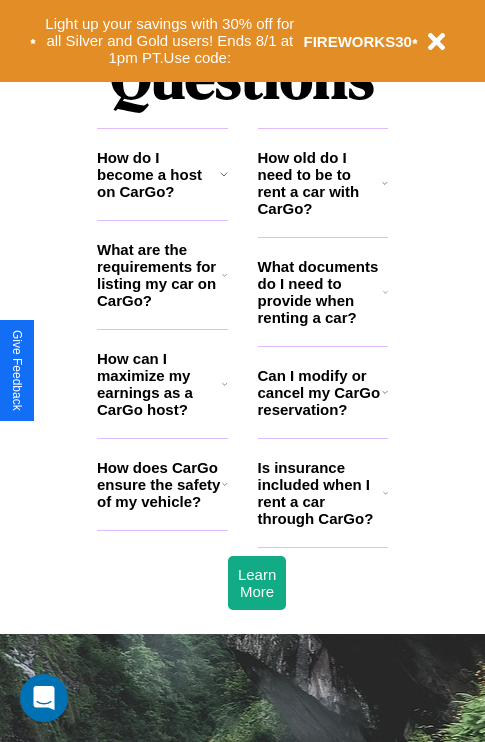 click 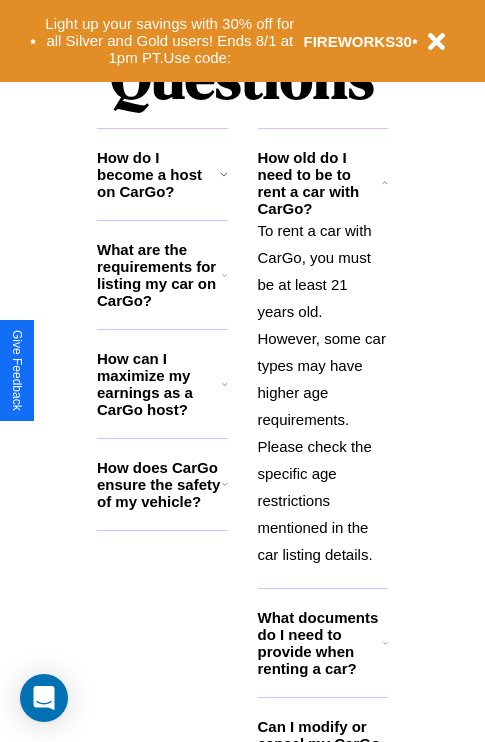 click on "How can I maximize my earnings as a CarGo host?" at bounding box center (159, 384) 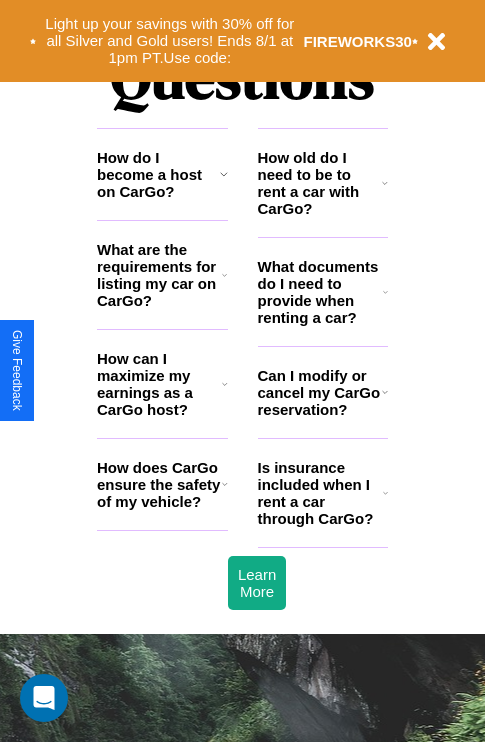 click on "How can I maximize my earnings as a CarGo host?" at bounding box center [159, 384] 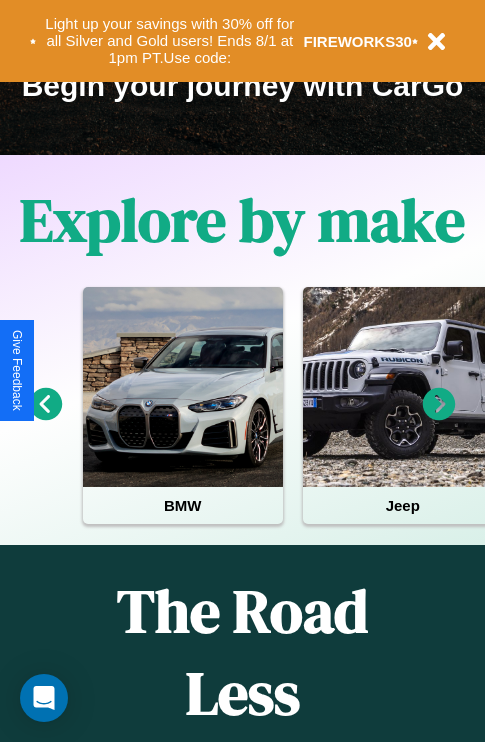 scroll, scrollTop: 308, scrollLeft: 0, axis: vertical 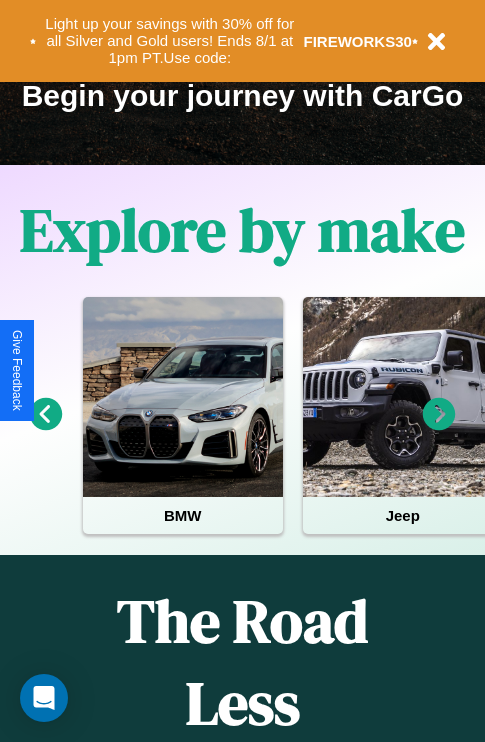 click 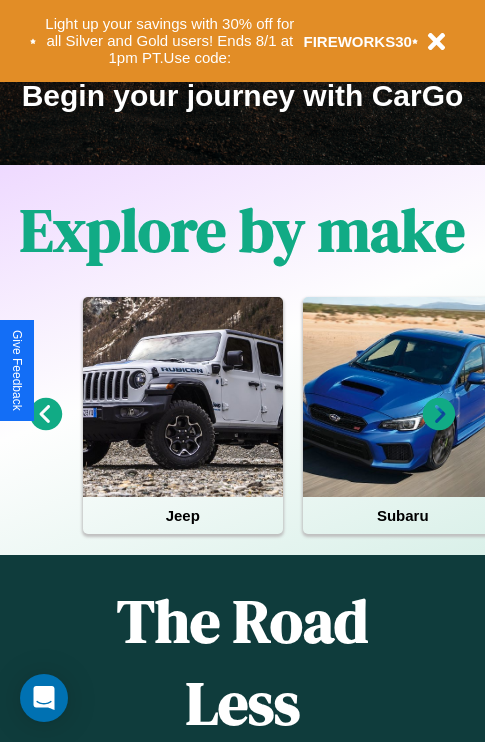click 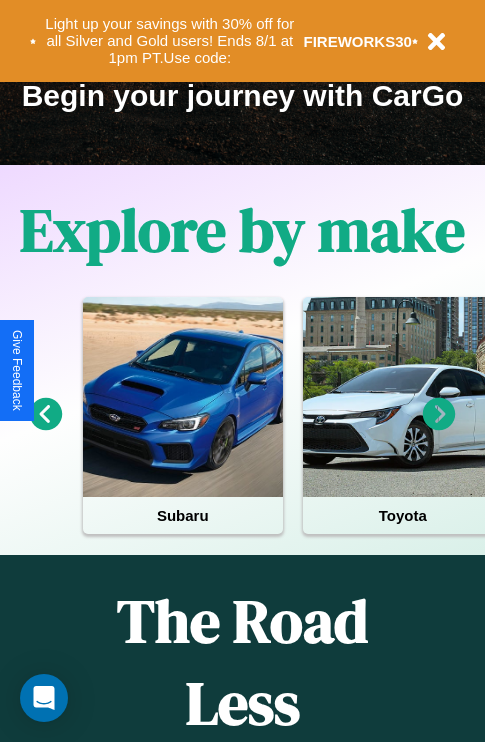 click 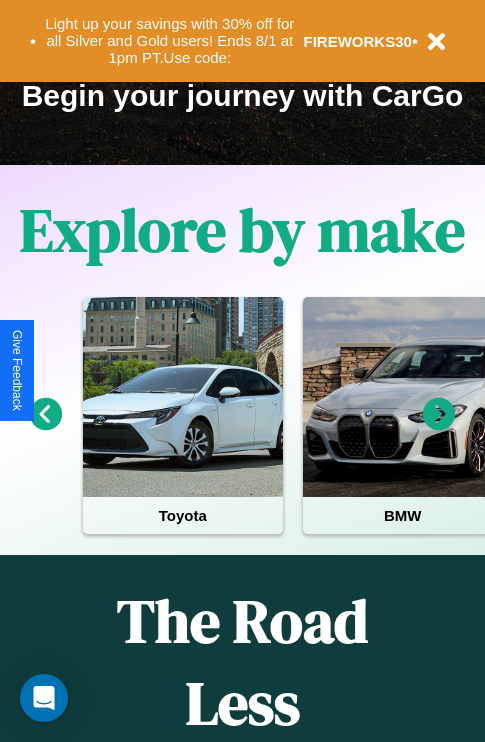 click 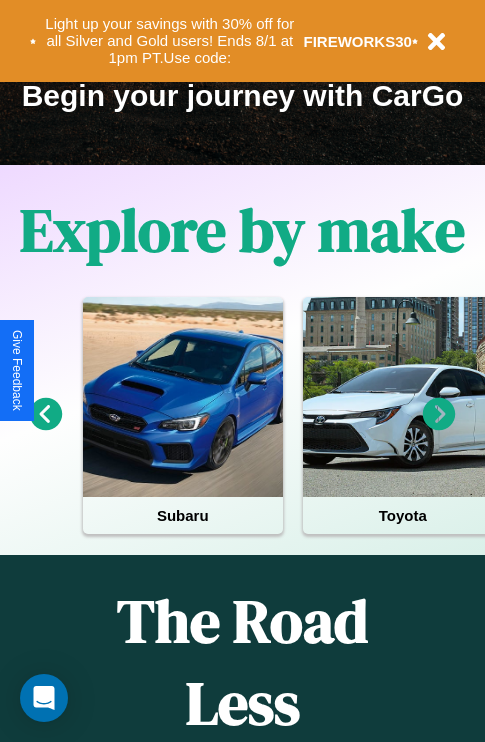 click 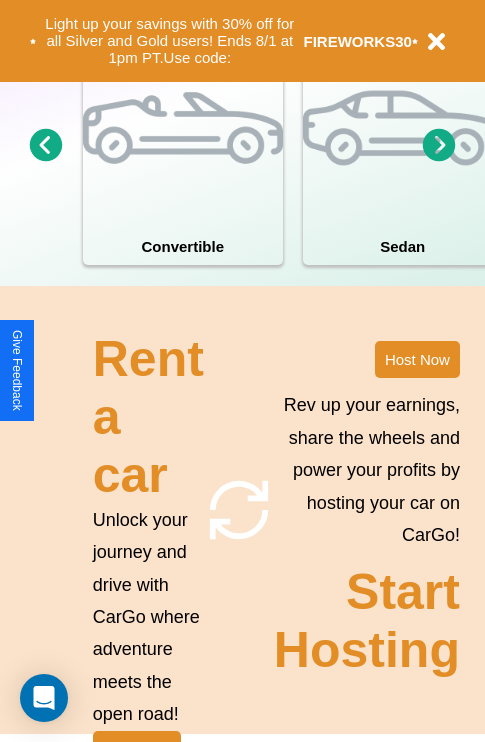 scroll, scrollTop: 1558, scrollLeft: 0, axis: vertical 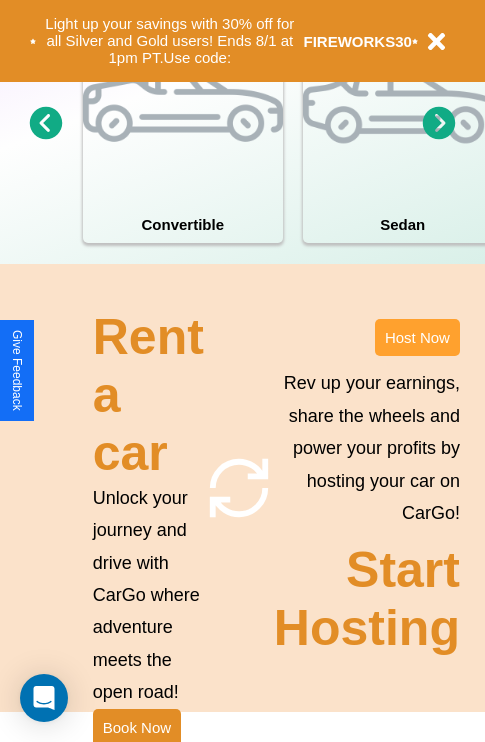 click on "Host Now" at bounding box center [417, 337] 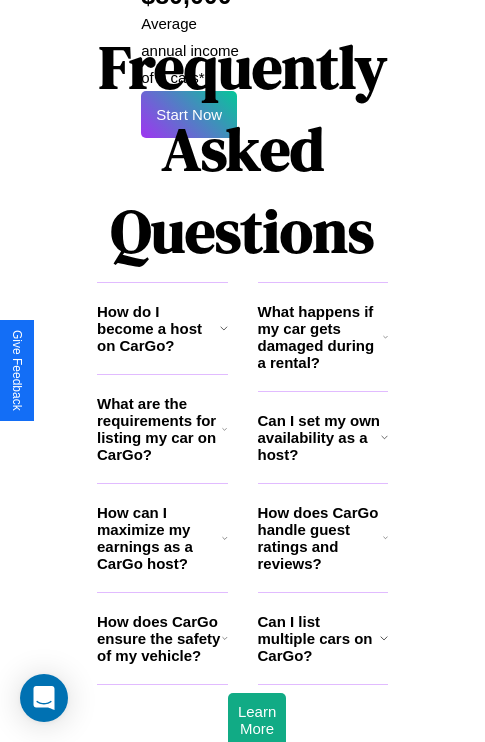 scroll, scrollTop: 3255, scrollLeft: 0, axis: vertical 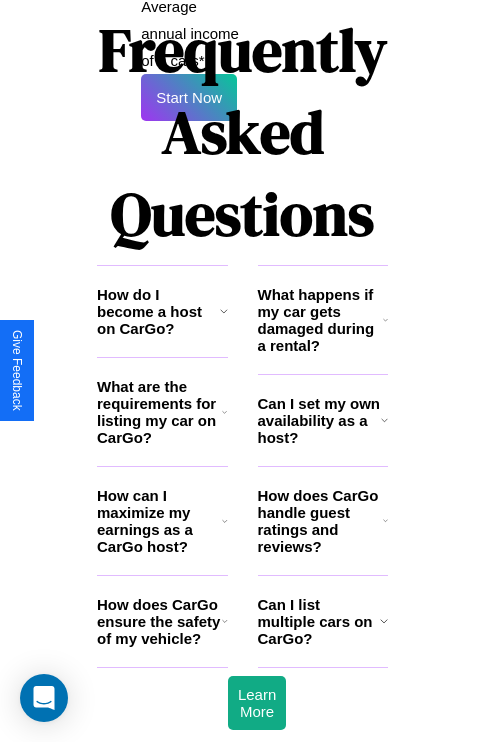 click 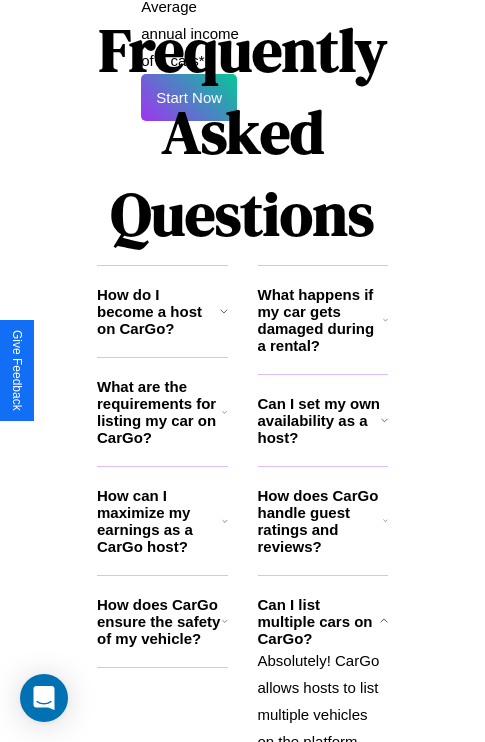 click on "Can I set my own availability as a host?" at bounding box center [319, 420] 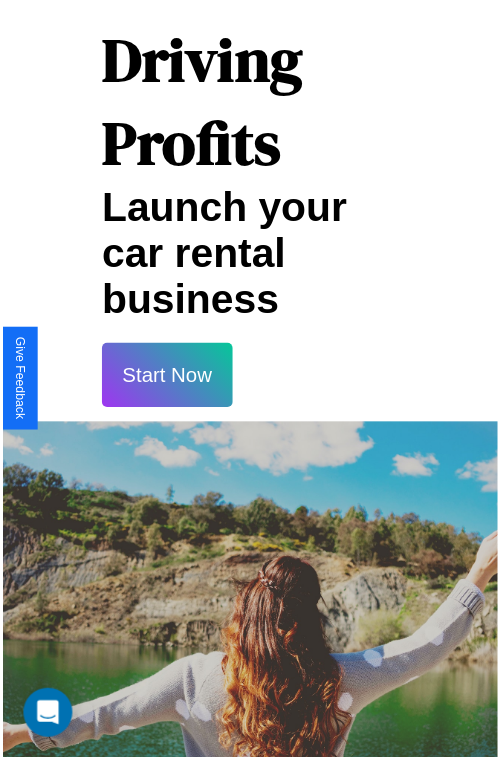 scroll, scrollTop: 35, scrollLeft: 0, axis: vertical 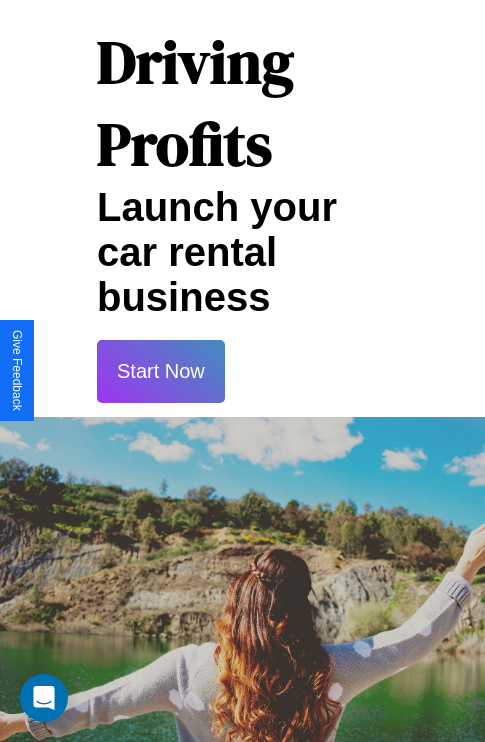 click on "Start Now" at bounding box center (161, 371) 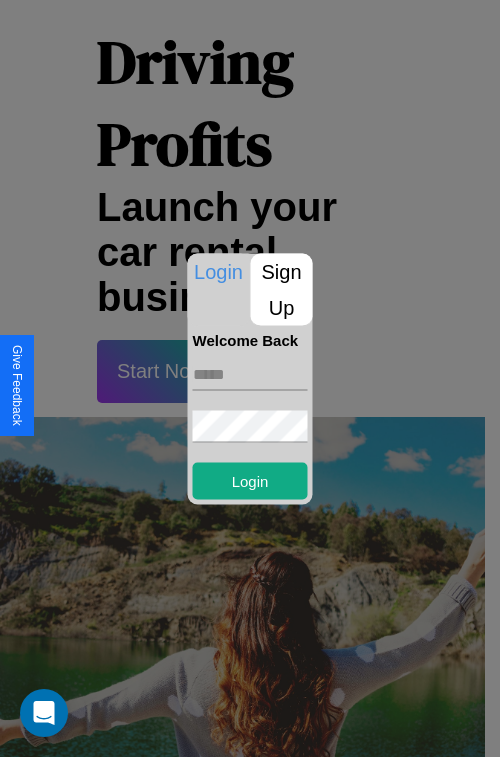 click at bounding box center [250, 374] 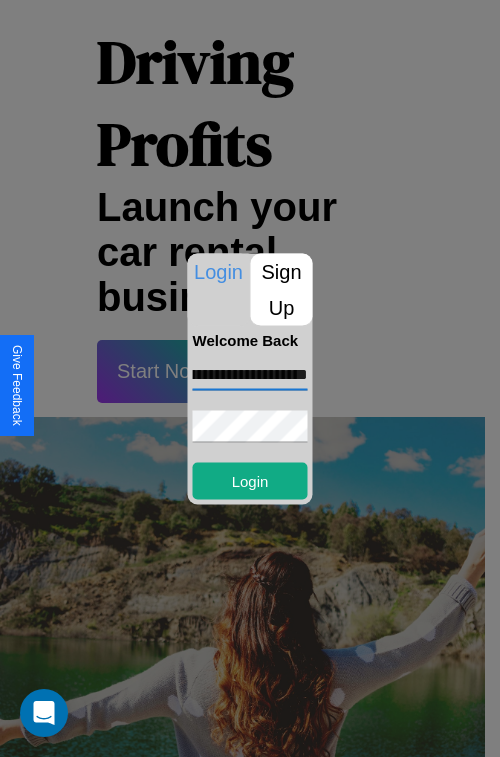 scroll, scrollTop: 0, scrollLeft: 83, axis: horizontal 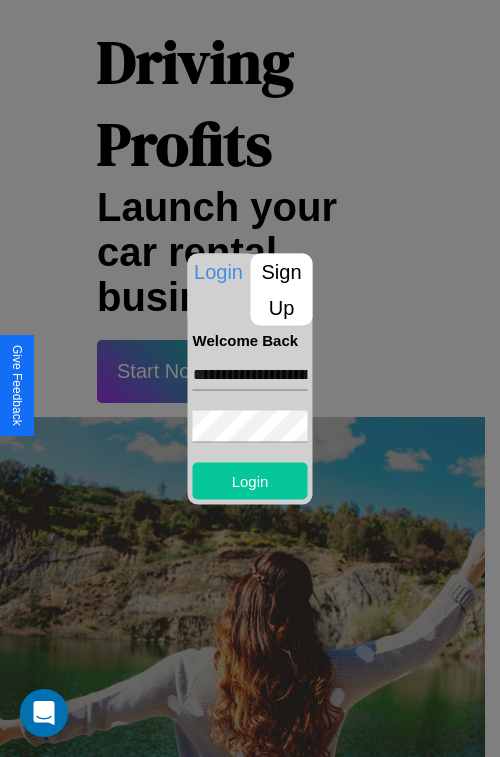 click on "Login" at bounding box center (250, 480) 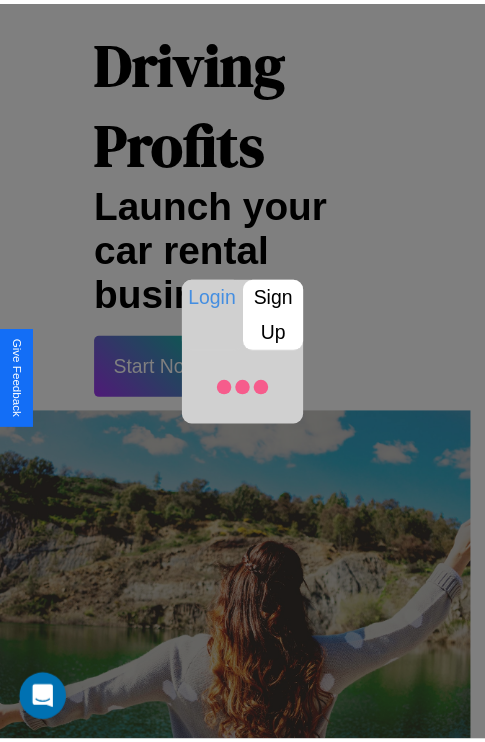 scroll, scrollTop: 37, scrollLeft: 0, axis: vertical 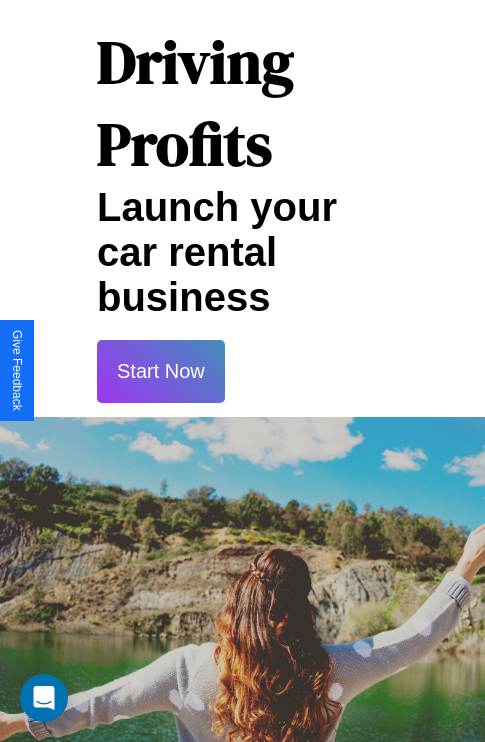 click on "Start Now" at bounding box center (161, 371) 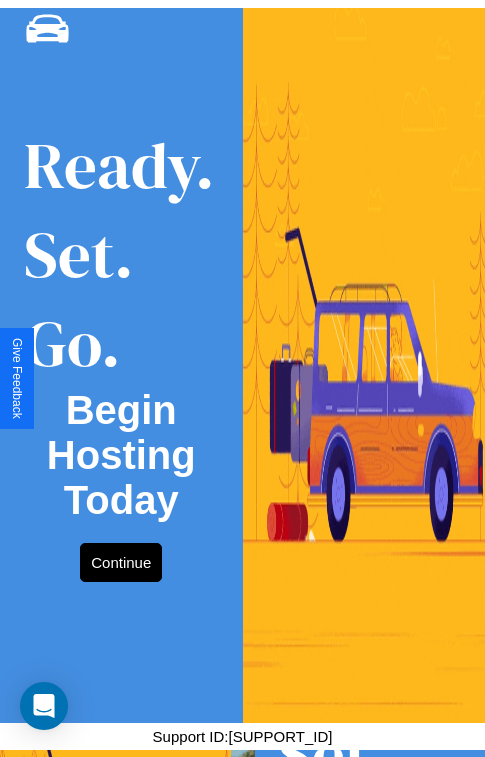 scroll, scrollTop: 0, scrollLeft: 0, axis: both 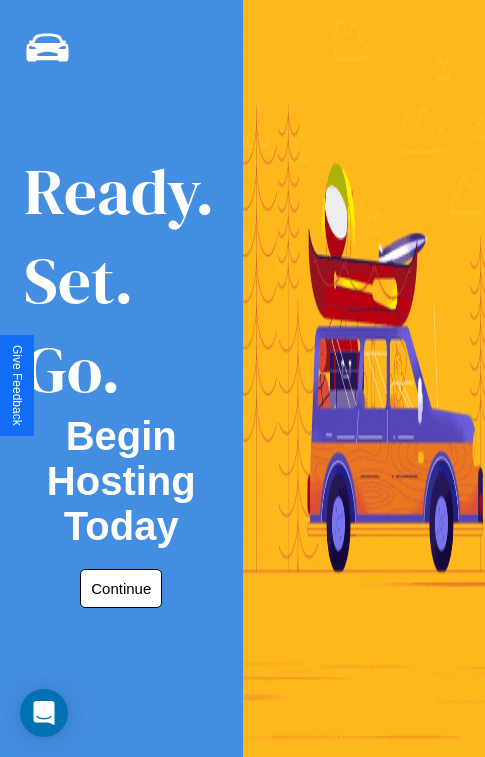 click on "Continue" at bounding box center [121, 588] 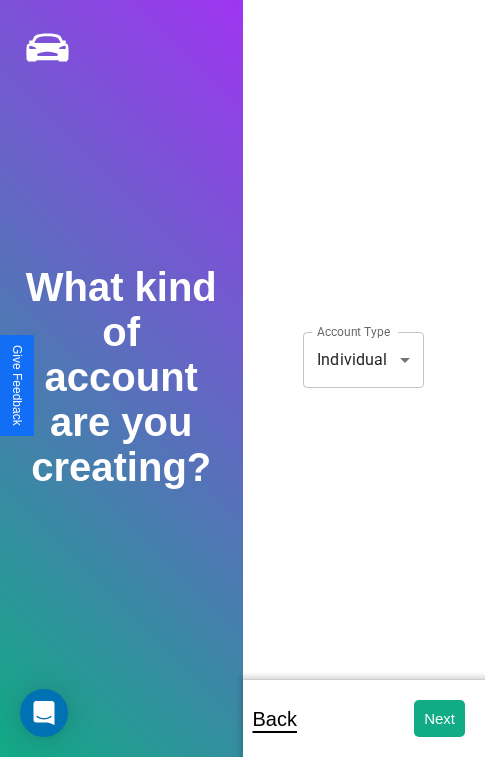 click on "CarGo What kind of account are you creating? Account Type Individual [ACCOUNT_NUMBER] Account Type Back Next Support ID: [SUPPORT_ID] Give Feedback" at bounding box center [242, 392] 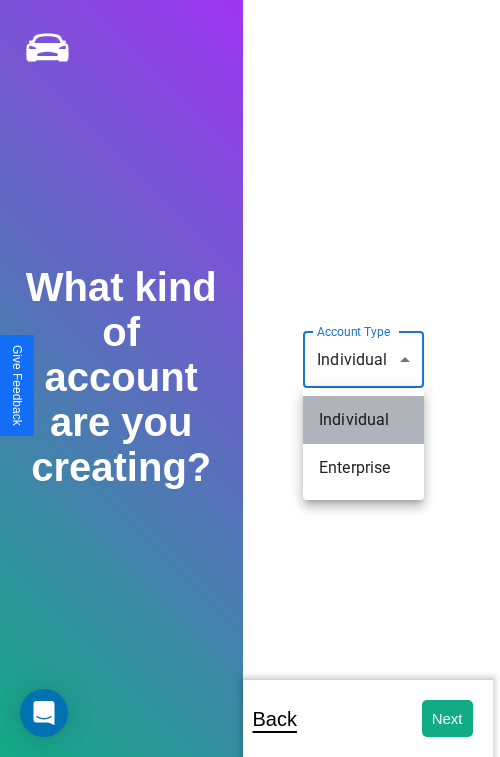 click on "Individual" at bounding box center [363, 420] 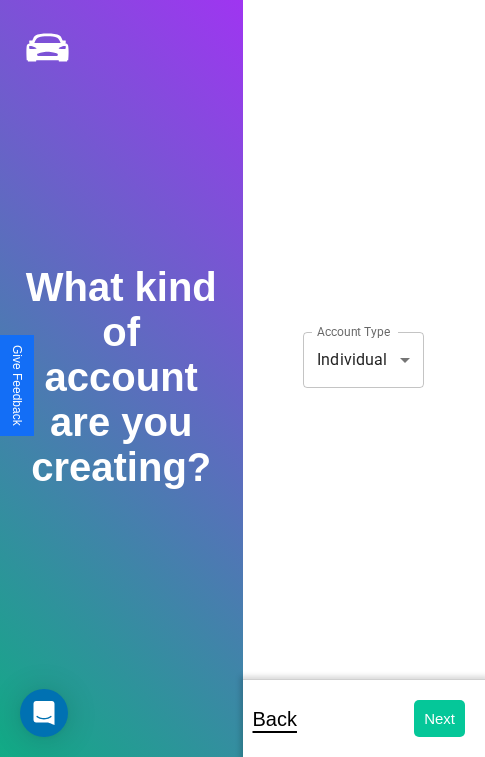 click on "Next" at bounding box center [439, 718] 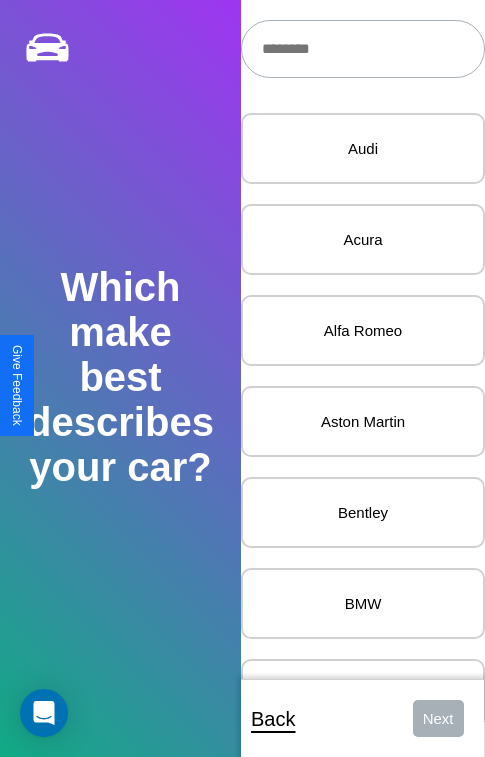 scroll, scrollTop: 27, scrollLeft: 0, axis: vertical 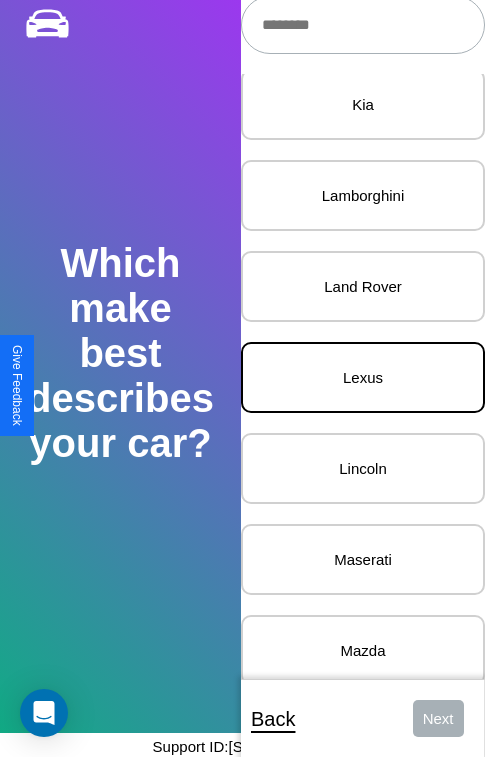 click on "Lexus" at bounding box center [363, 377] 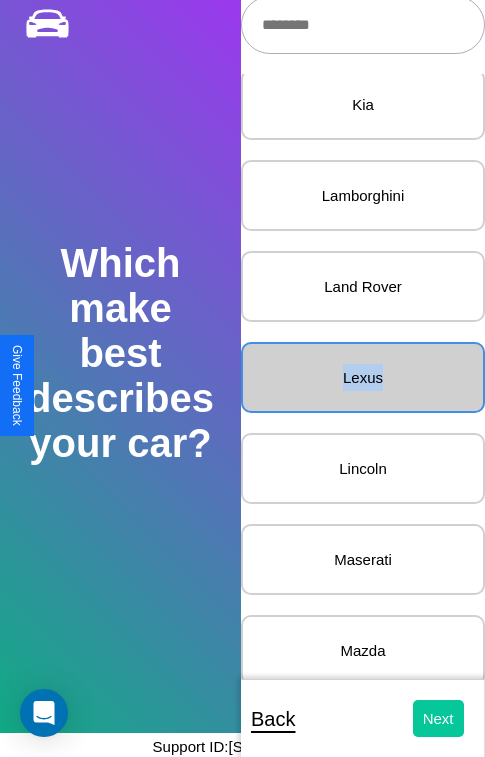 click on "Next" at bounding box center [438, 718] 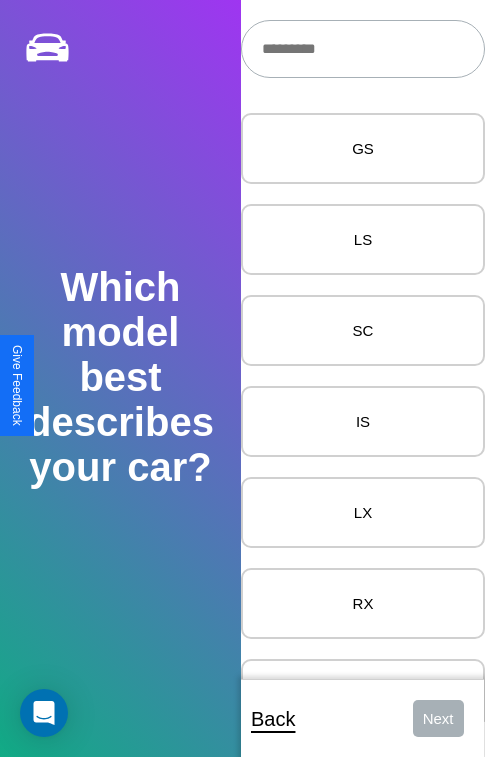 scroll, scrollTop: 27, scrollLeft: 0, axis: vertical 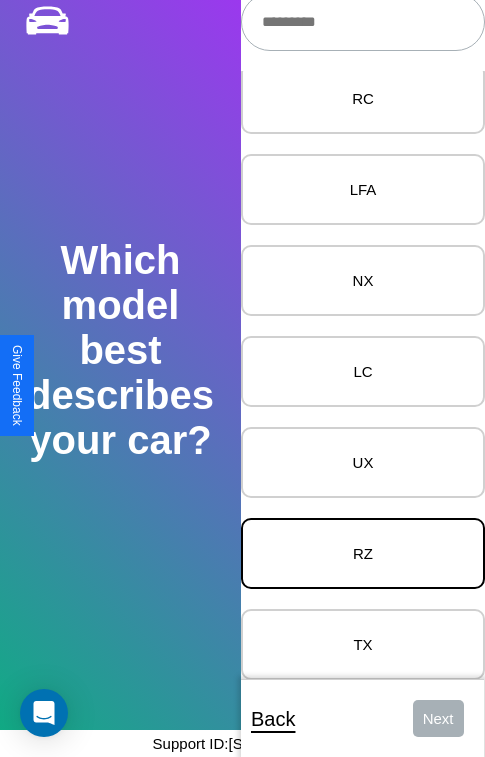 click on "RZ" at bounding box center [363, 553] 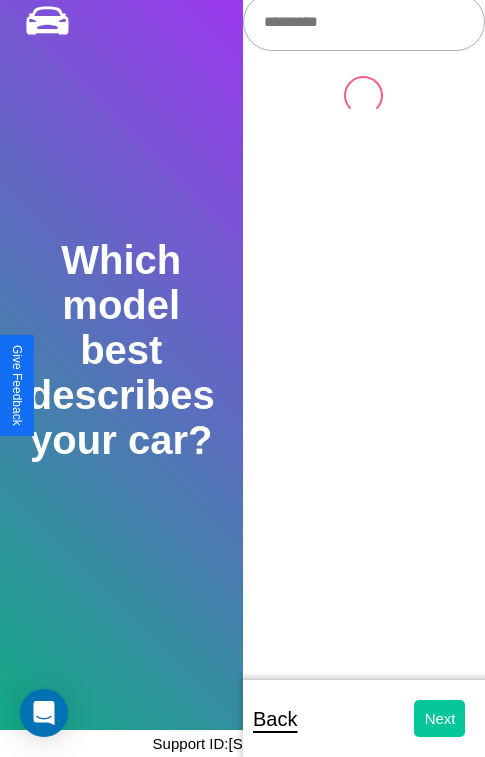 scroll, scrollTop: 0, scrollLeft: 0, axis: both 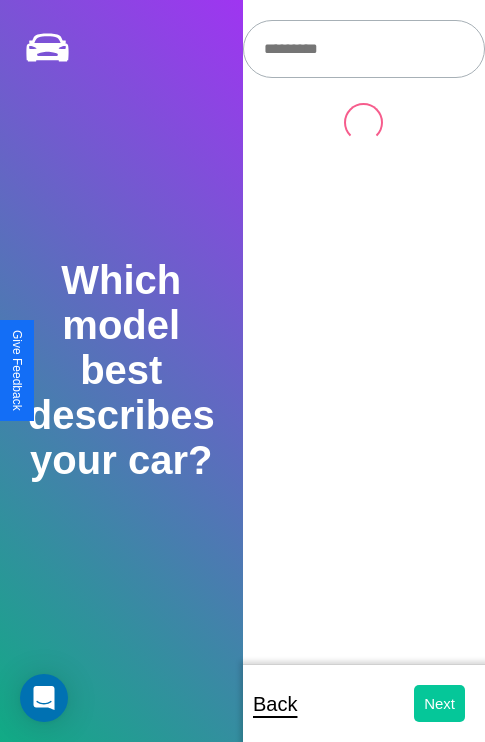 select on "*****" 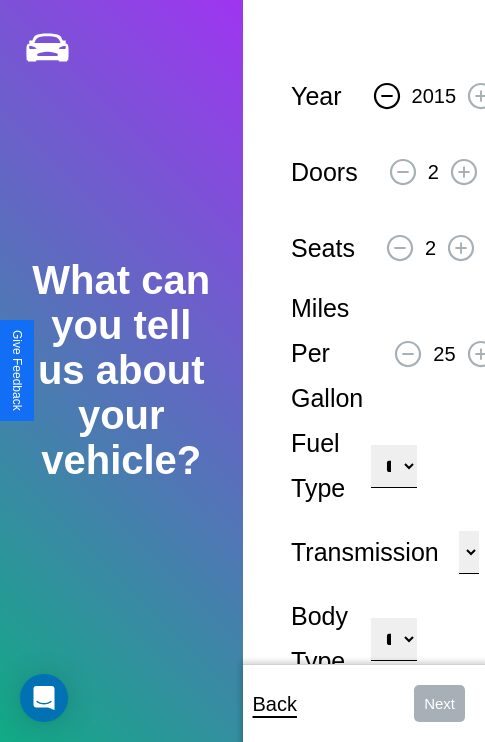 click 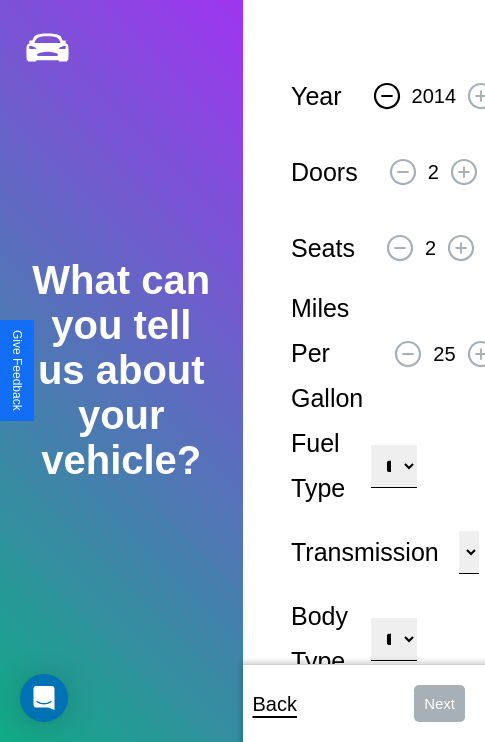 click 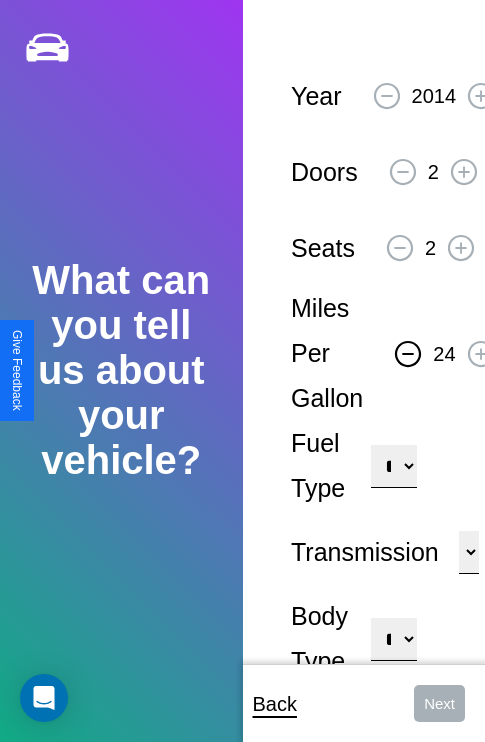 click 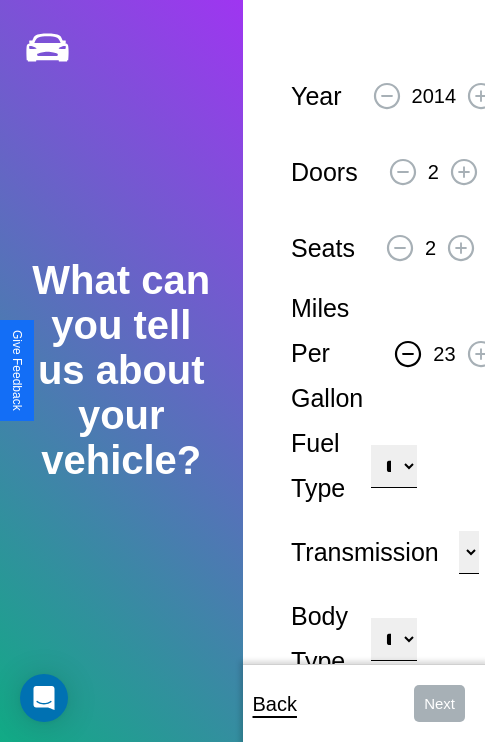 click 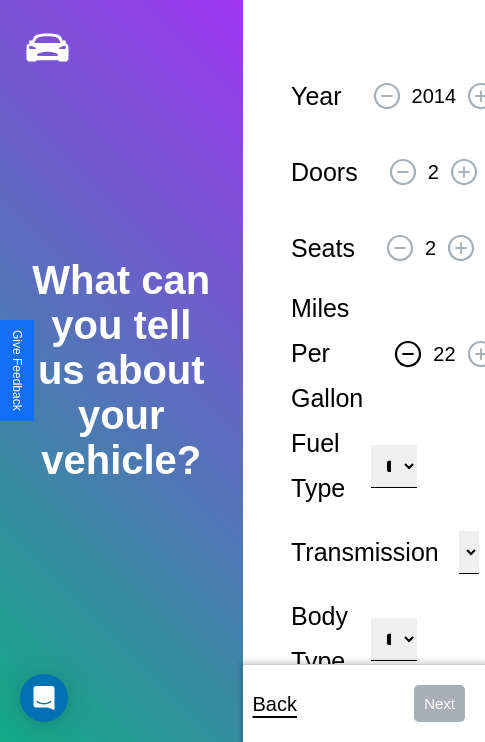 click on "**********" at bounding box center (393, 466) 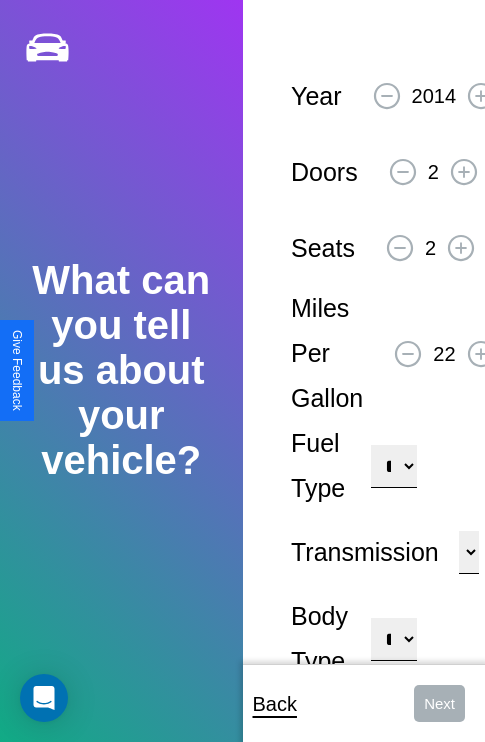 select on "***" 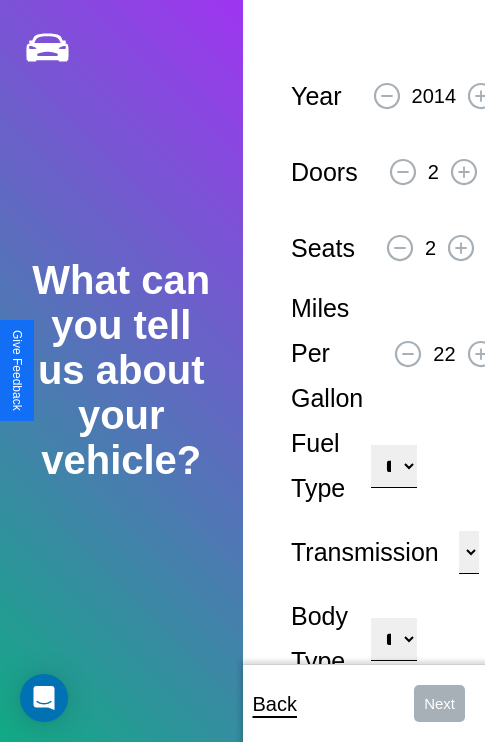 click on "****** ********* ******" at bounding box center [469, 552] 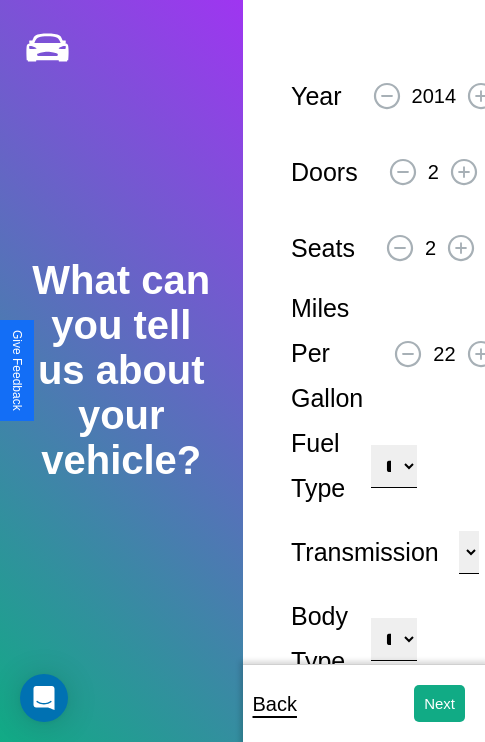 click on "**********" at bounding box center [393, 639] 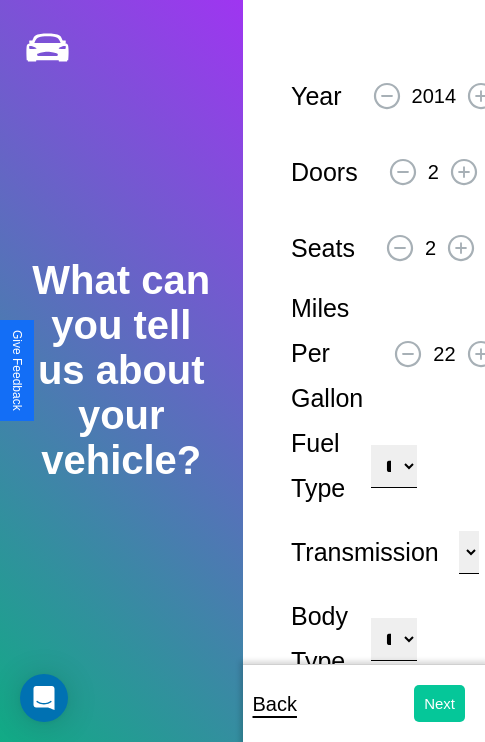 click on "Next" at bounding box center [439, 703] 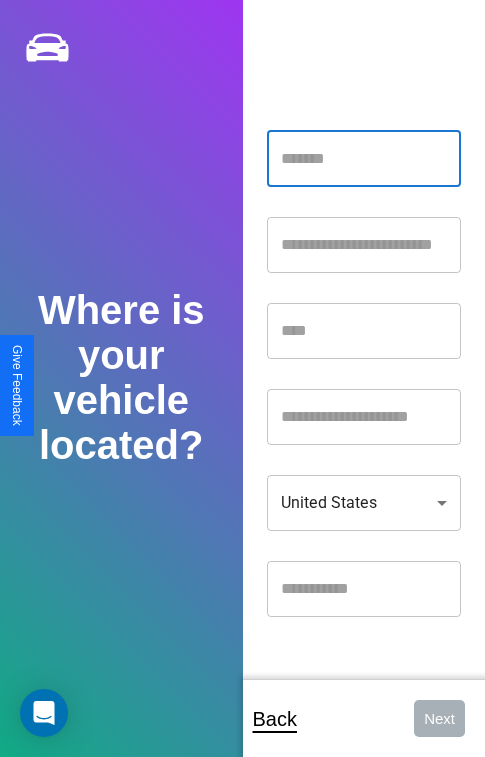 click at bounding box center [364, 159] 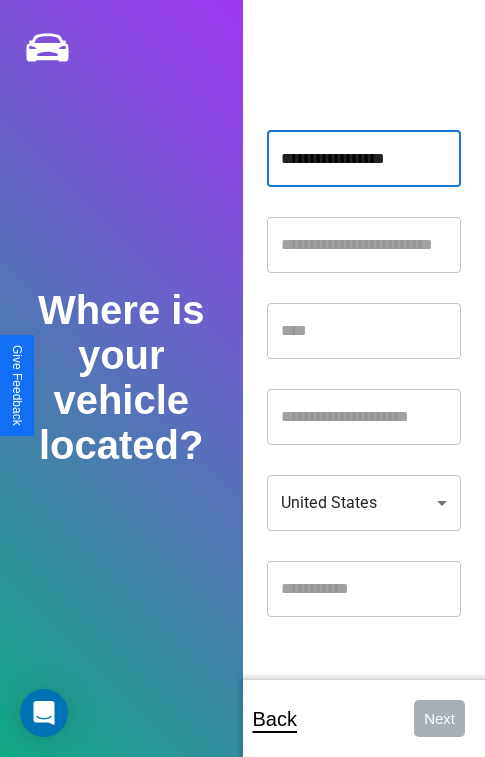 type on "**********" 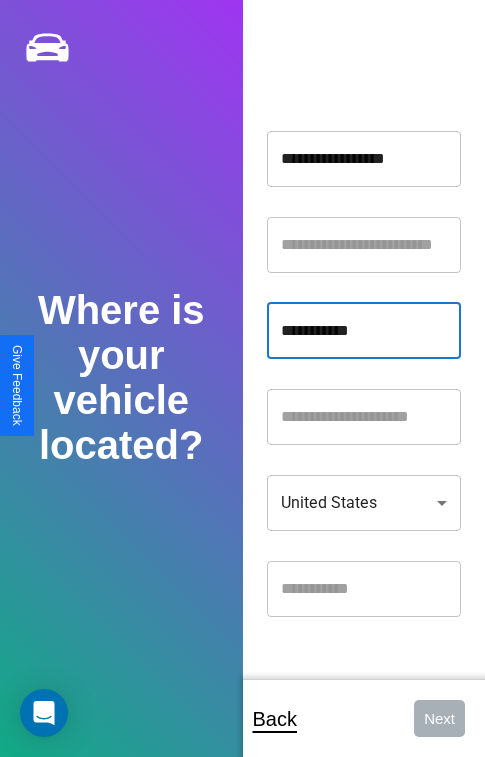 type on "**********" 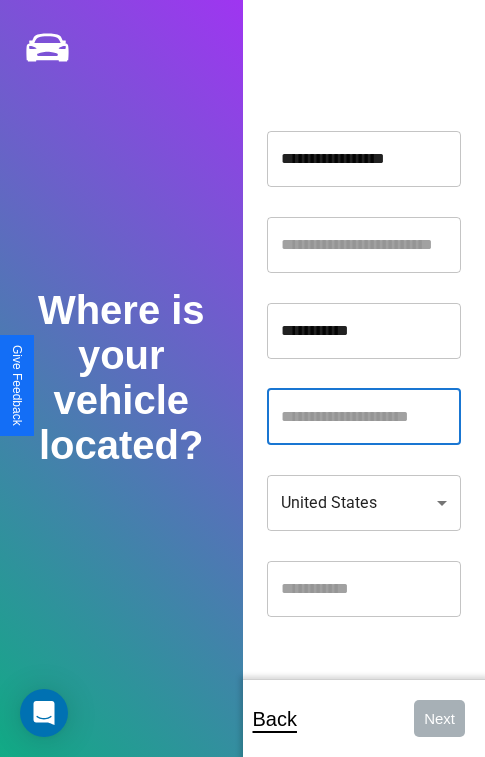 click at bounding box center (364, 417) 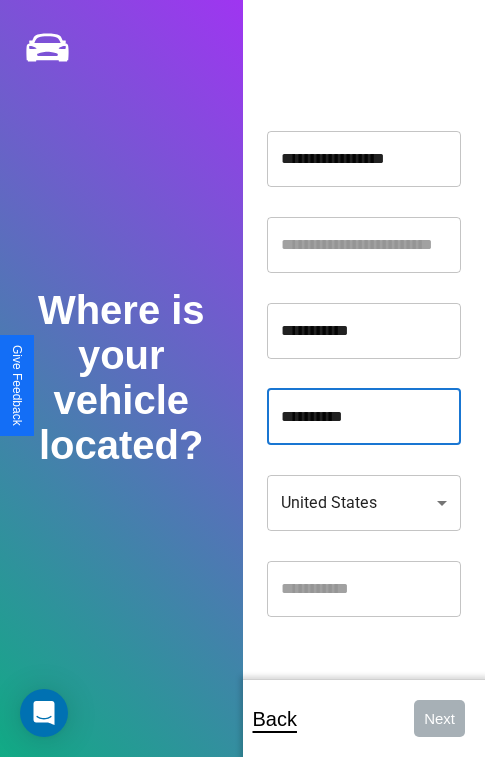 type on "**********" 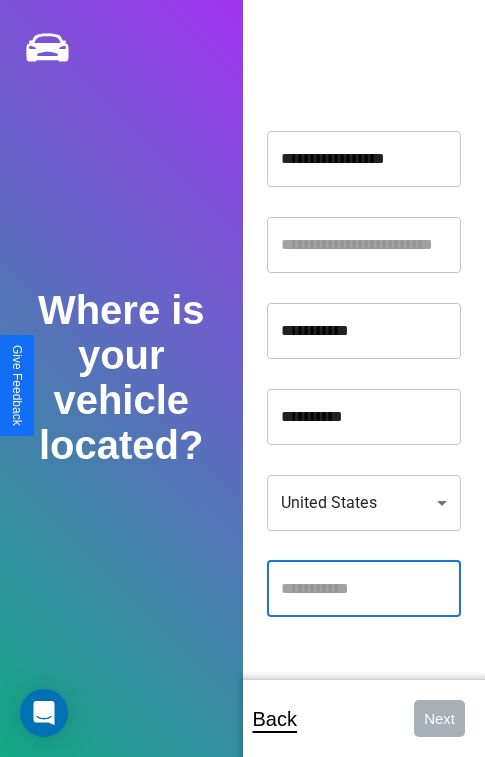 click at bounding box center [364, 589] 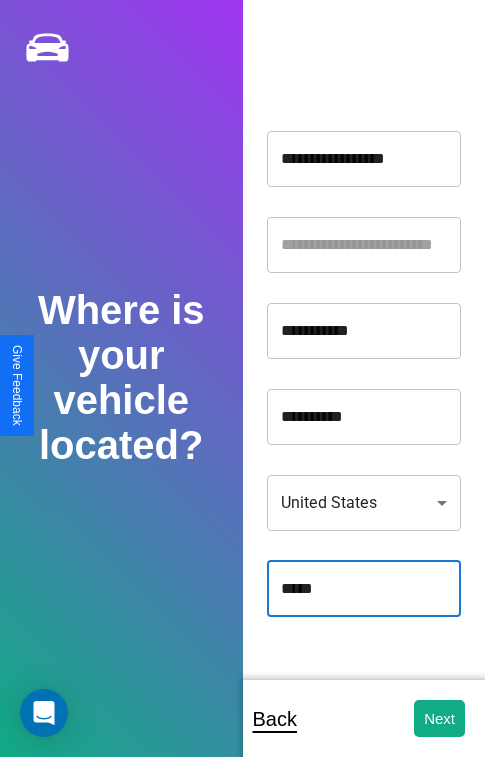 type on "*****" 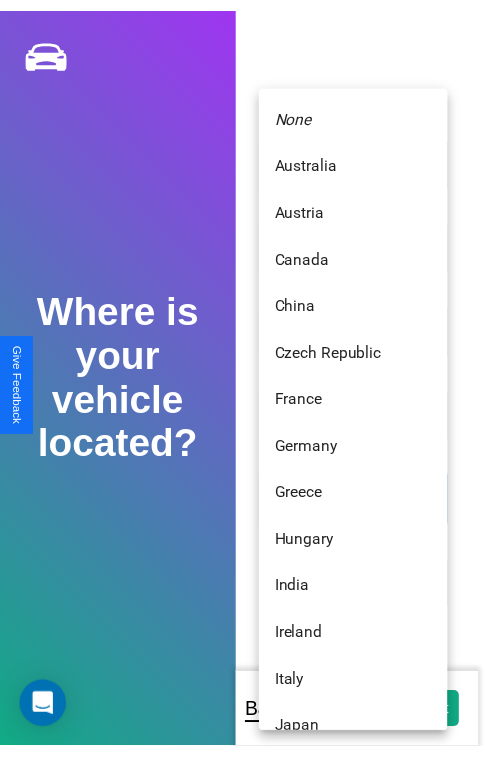 scroll, scrollTop: 459, scrollLeft: 0, axis: vertical 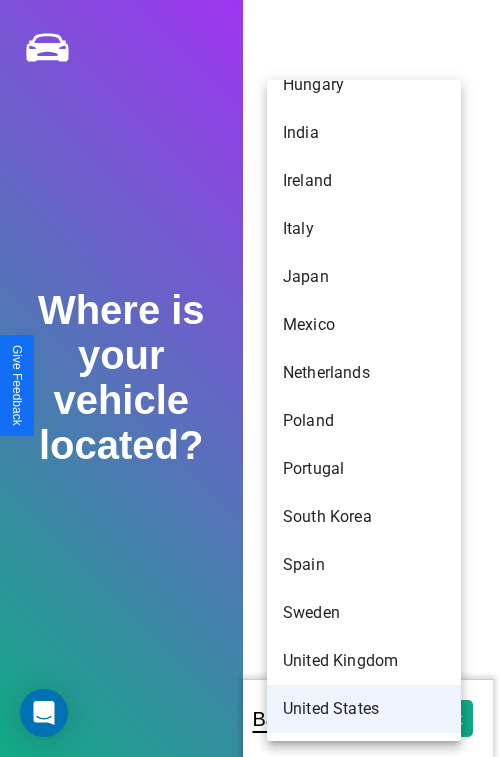 click on "United States" at bounding box center (364, 709) 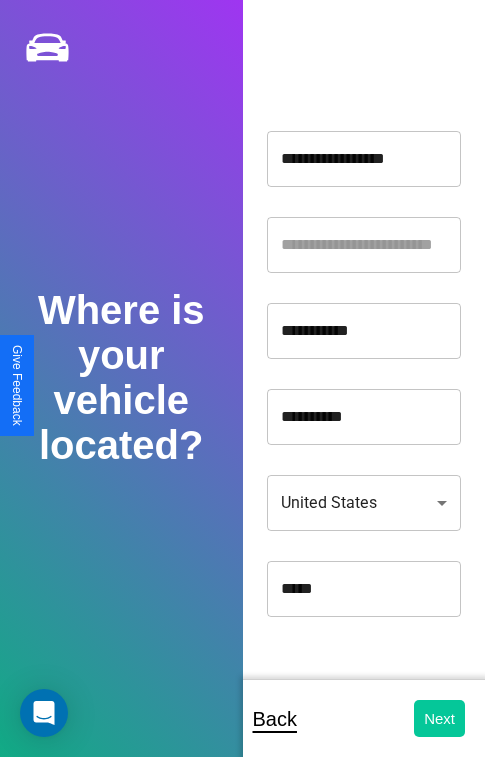 click on "Next" at bounding box center (439, 718) 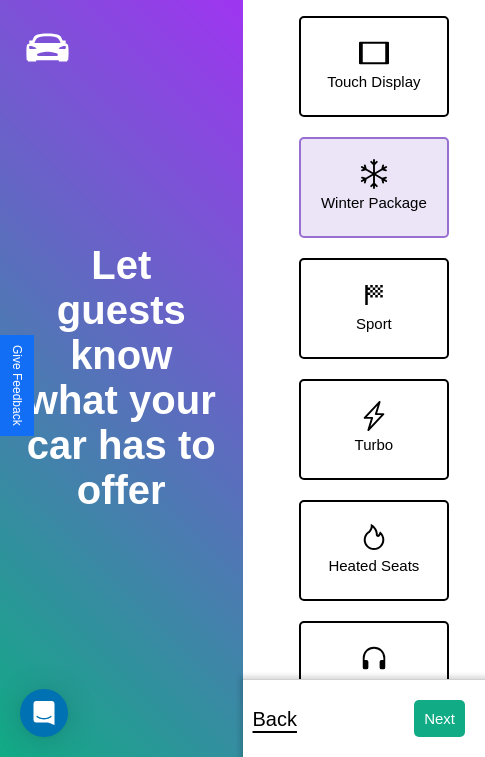 click 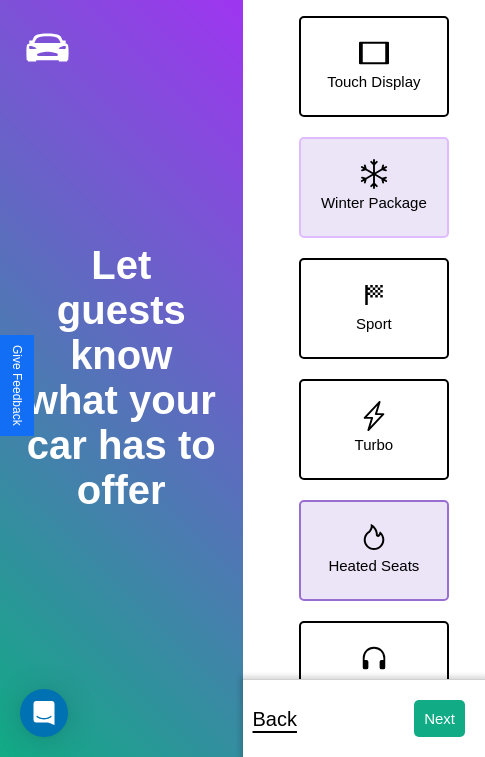 click 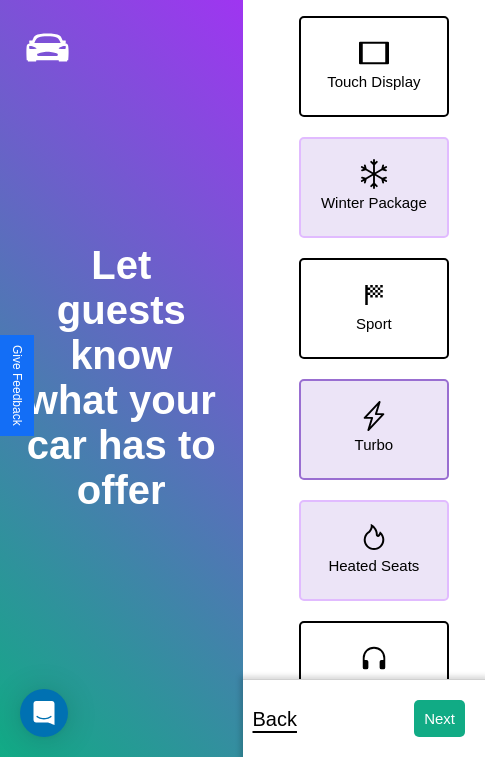 click 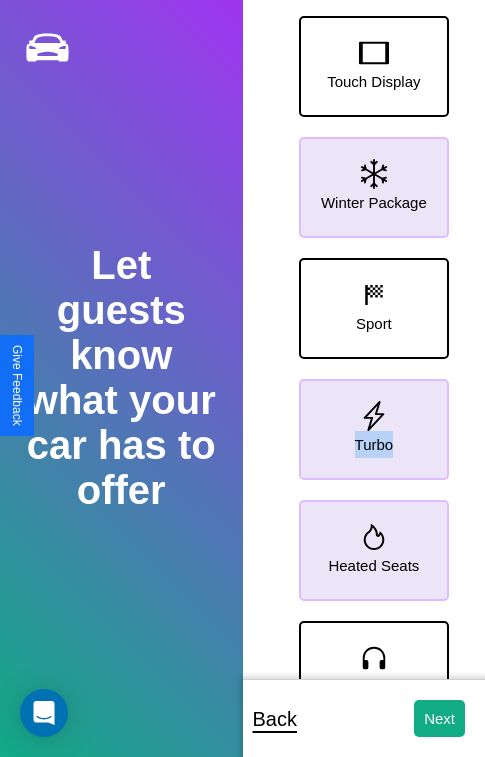scroll, scrollTop: 249, scrollLeft: 0, axis: vertical 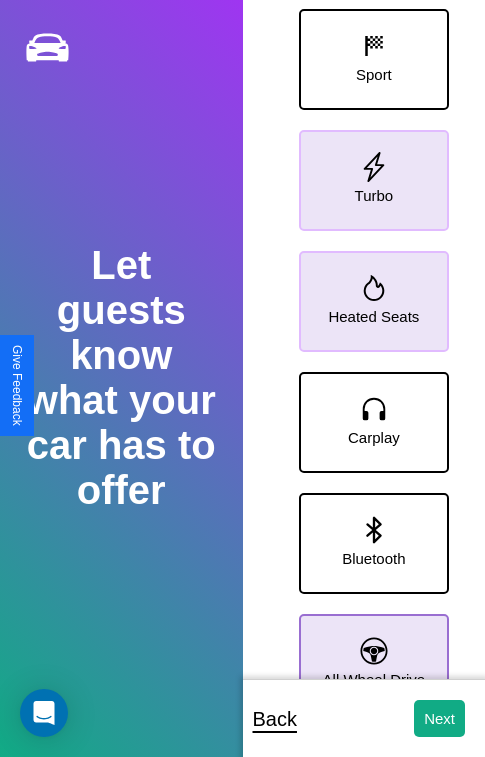 click 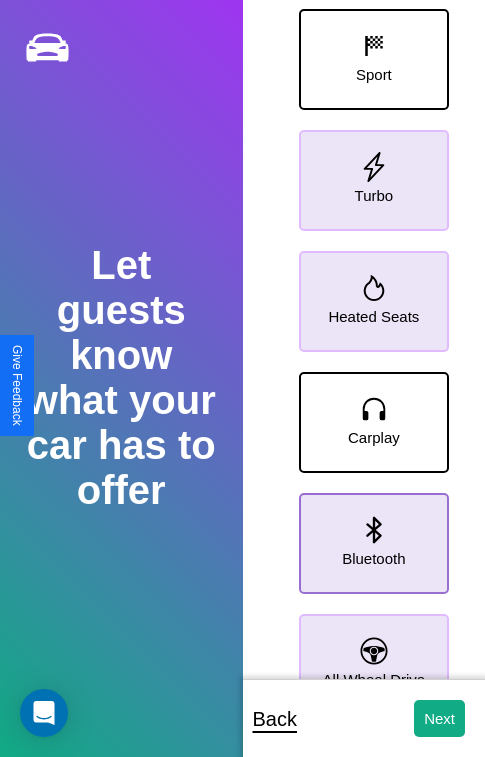 click 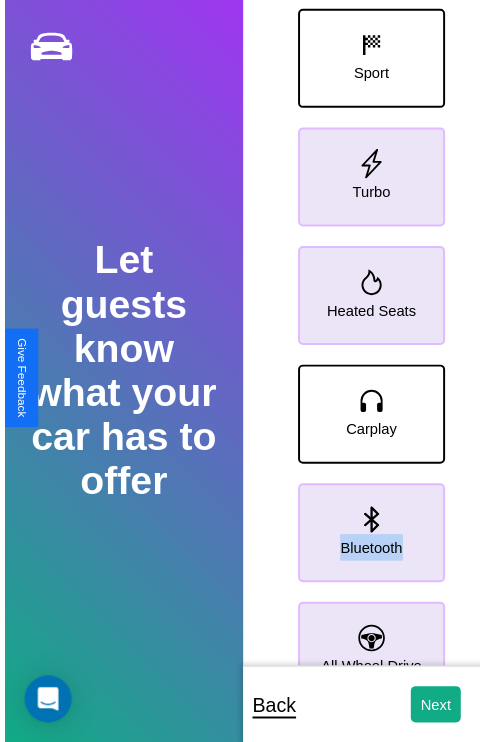 scroll, scrollTop: 0, scrollLeft: 0, axis: both 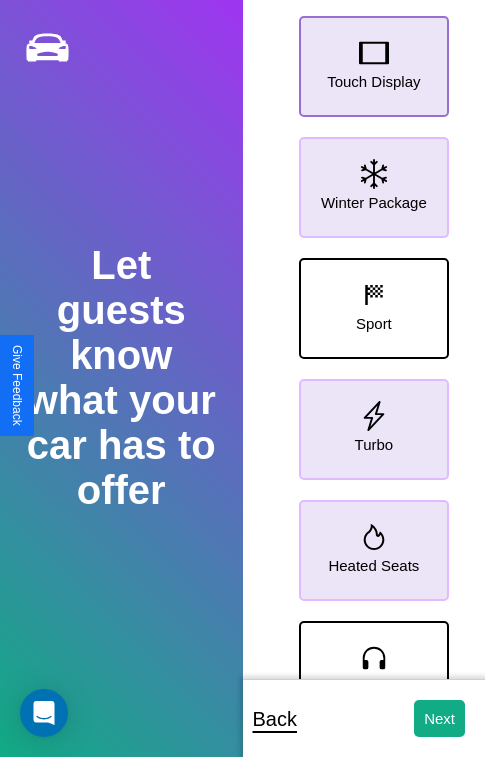 click 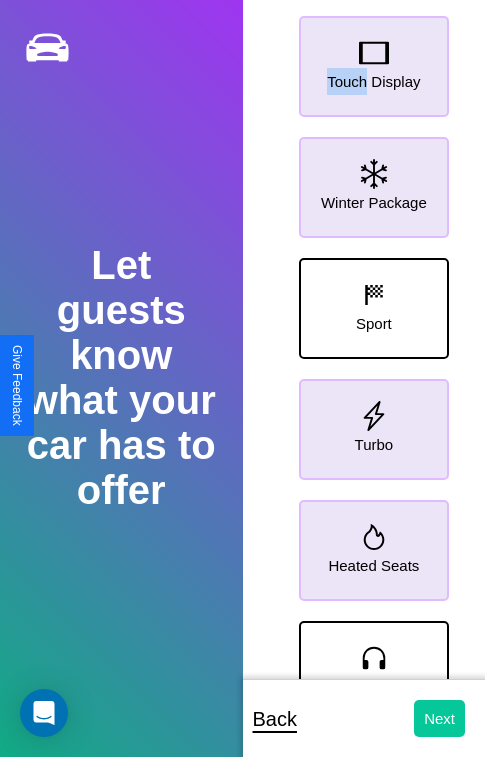 click on "Next" at bounding box center [439, 718] 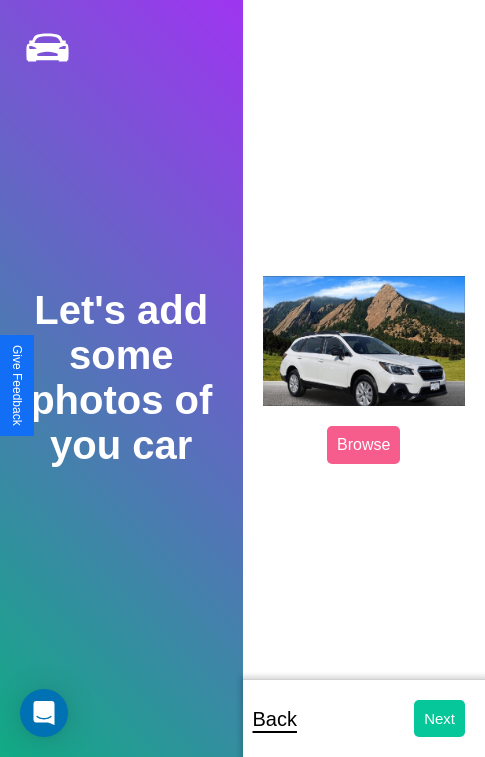 click on "Next" at bounding box center (439, 718) 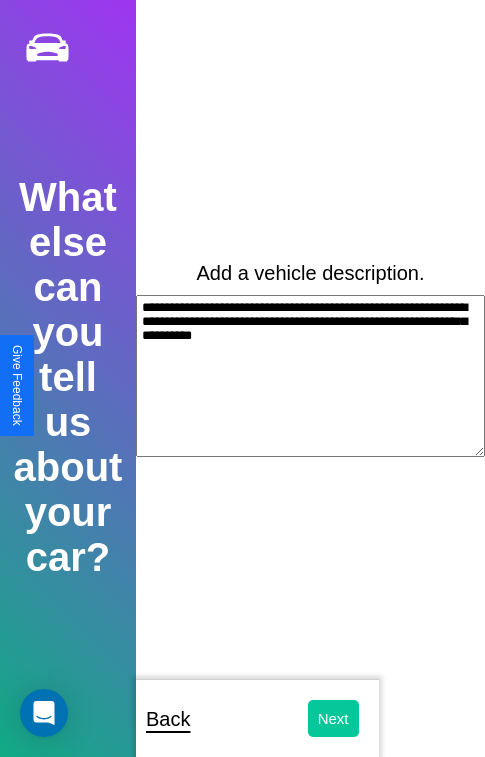 type on "**********" 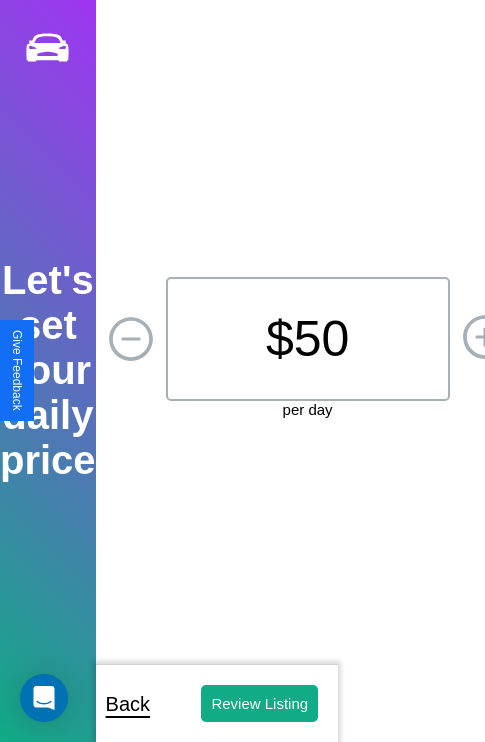 click on "$ 50" at bounding box center [308, 339] 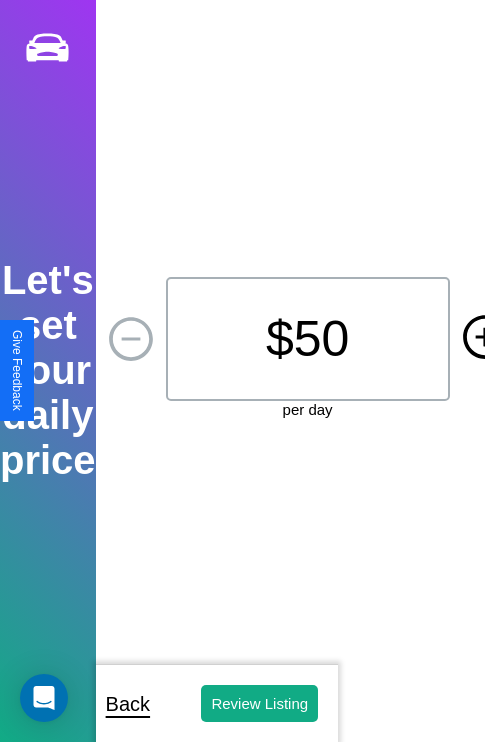 click 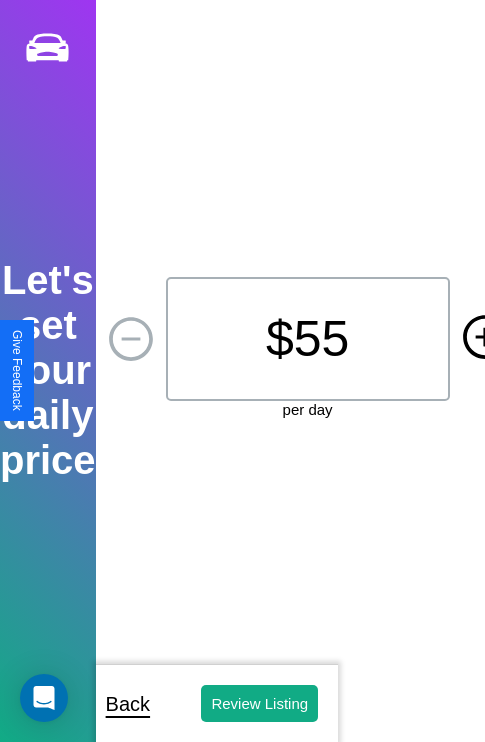 click 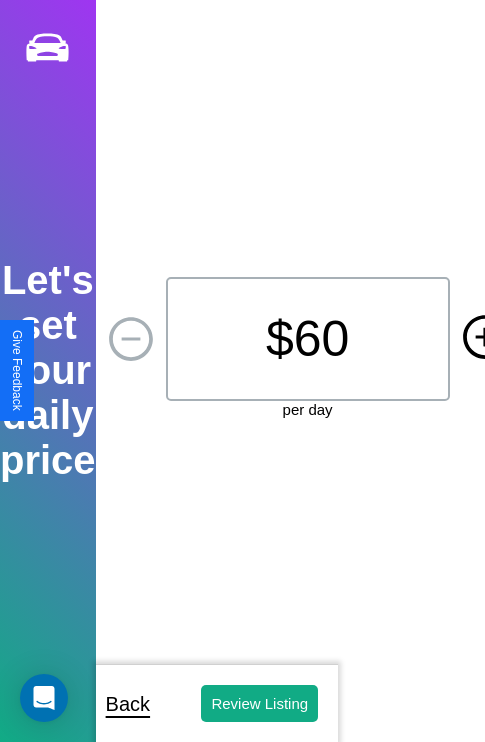 click 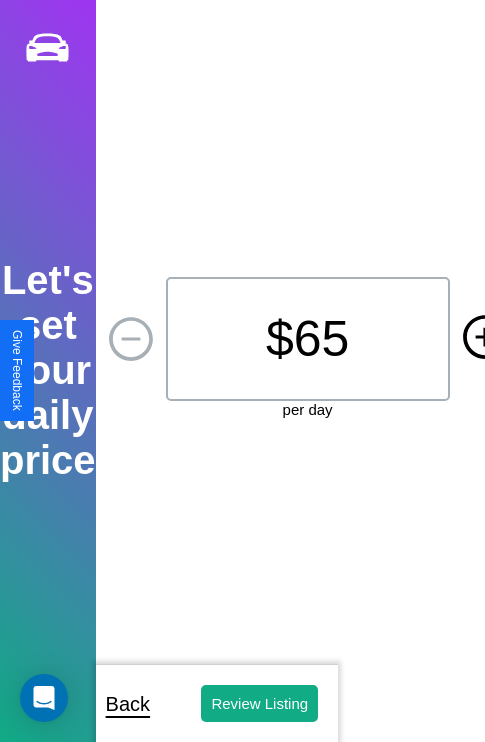 click 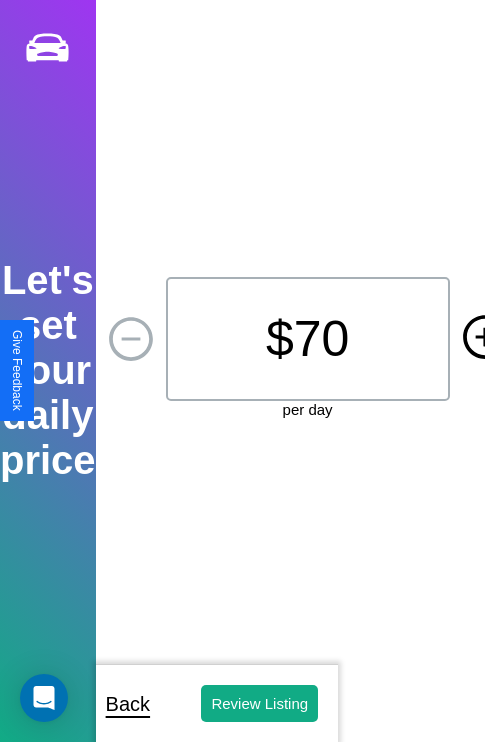 click 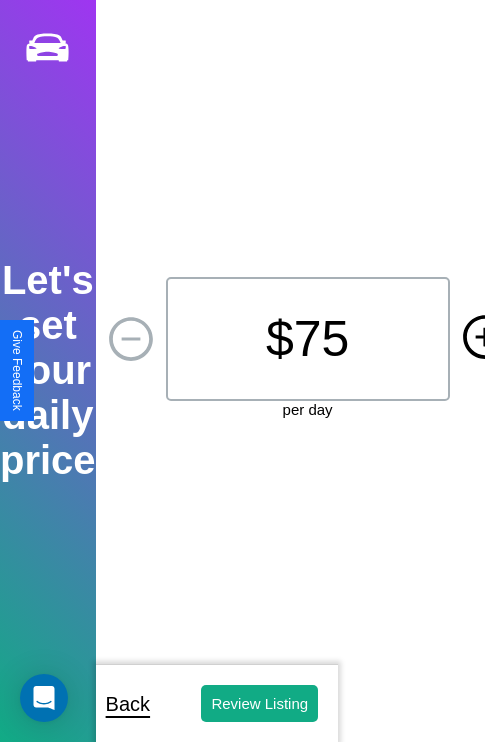 click 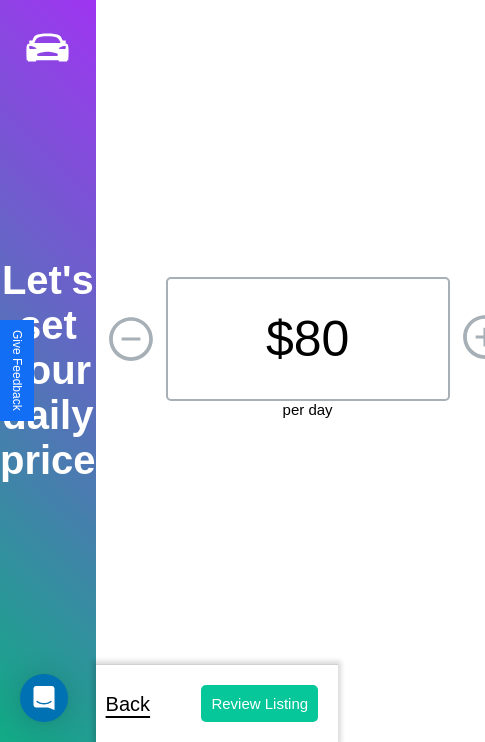 click on "Review Listing" at bounding box center [259, 703] 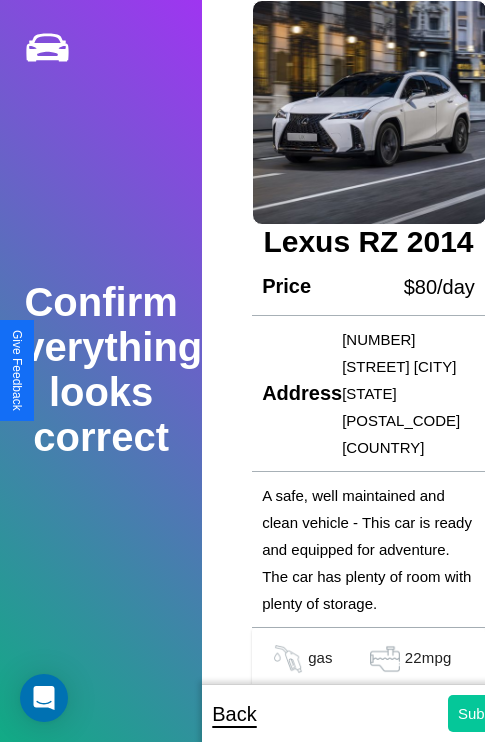 click on "Submit" at bounding box center [481, 713] 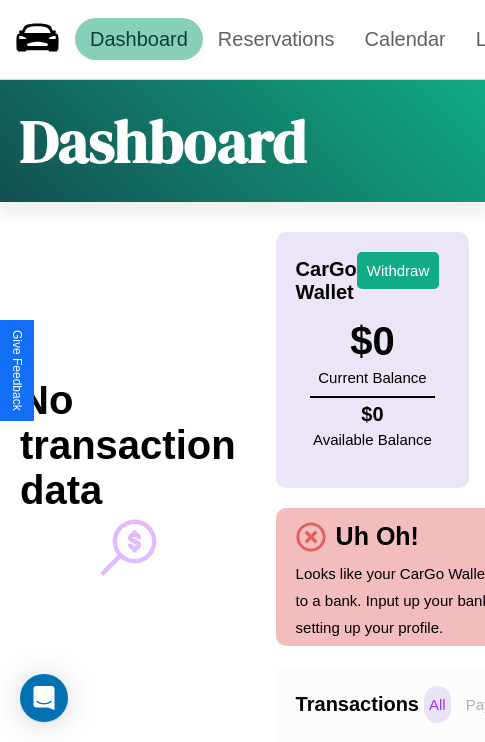 scroll, scrollTop: 0, scrollLeft: 147, axis: horizontal 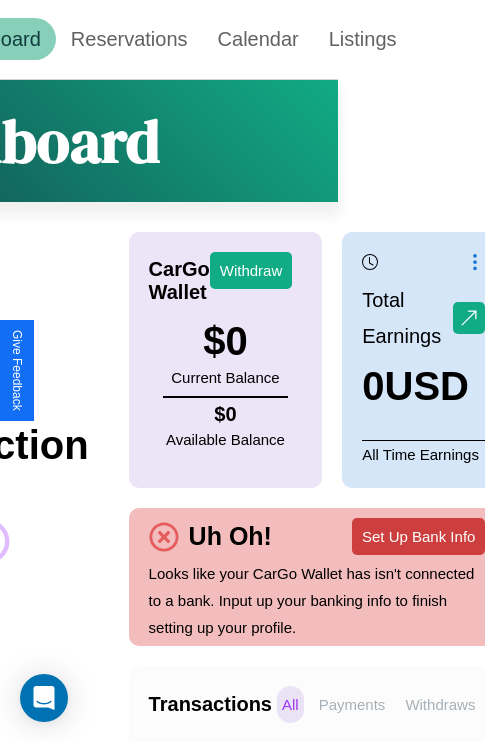 click on "Set Up Bank Info" at bounding box center [418, 536] 